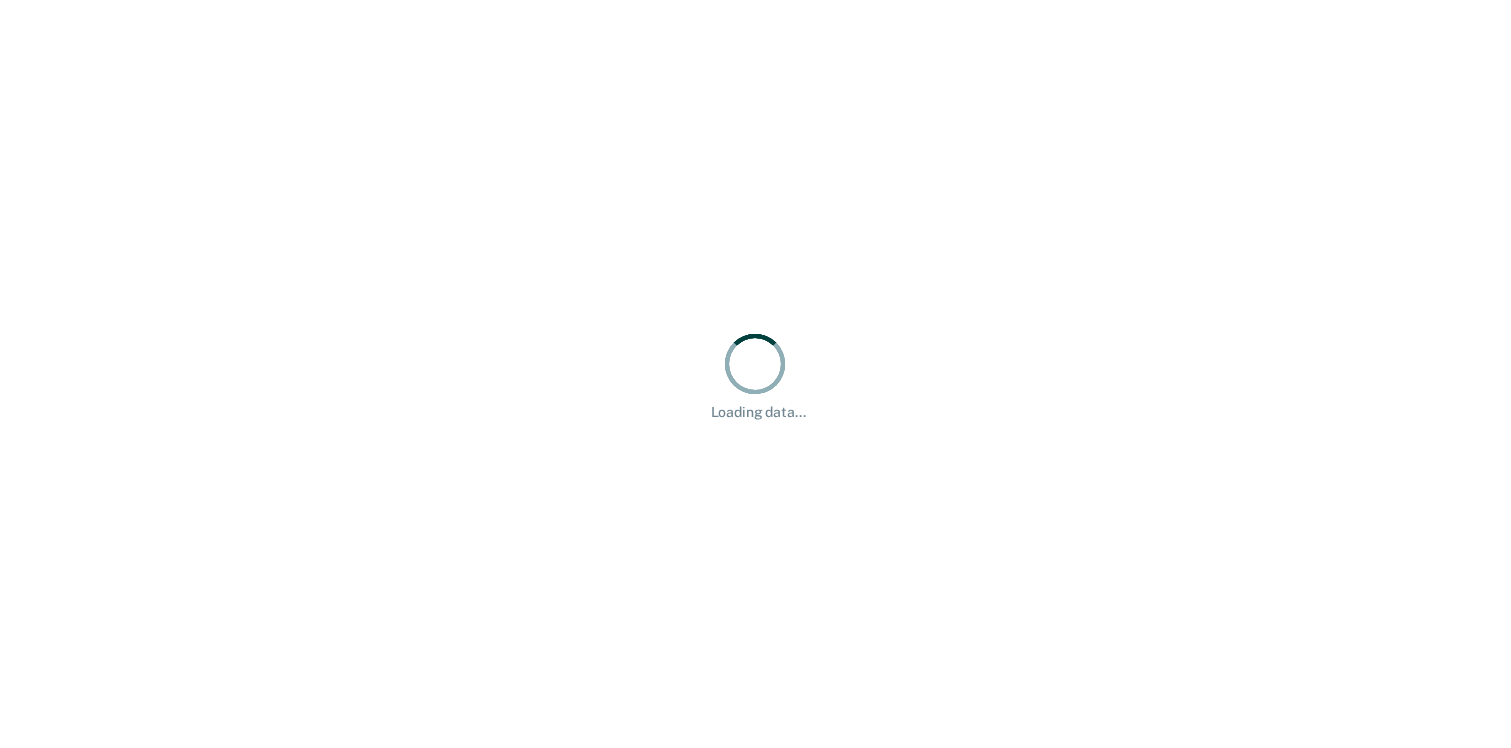 scroll, scrollTop: 0, scrollLeft: 0, axis: both 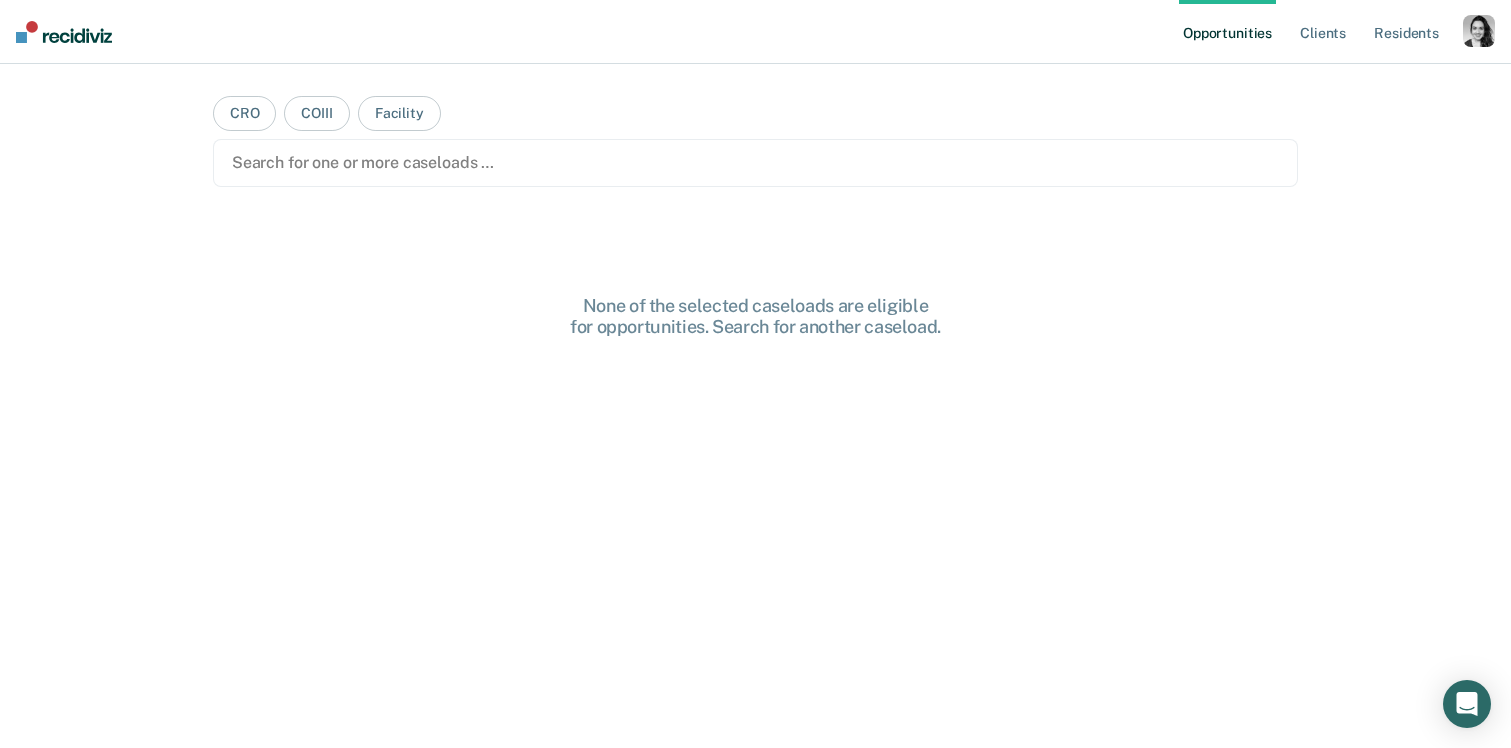 click on "Opportunities Client s Resident s Profile How it works Log Out" at bounding box center [755, 32] 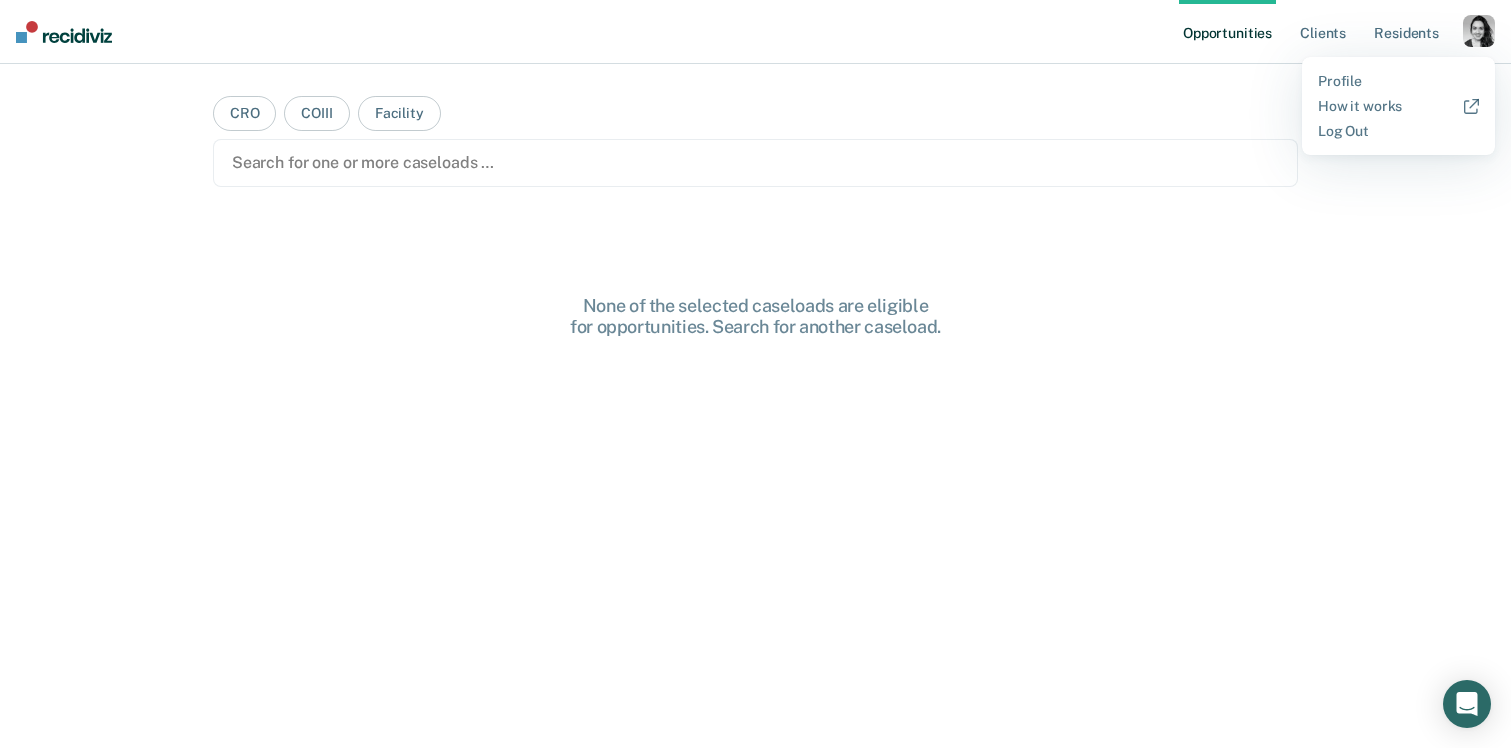 click on "Profile How it works Log Out" at bounding box center [1398, 106] 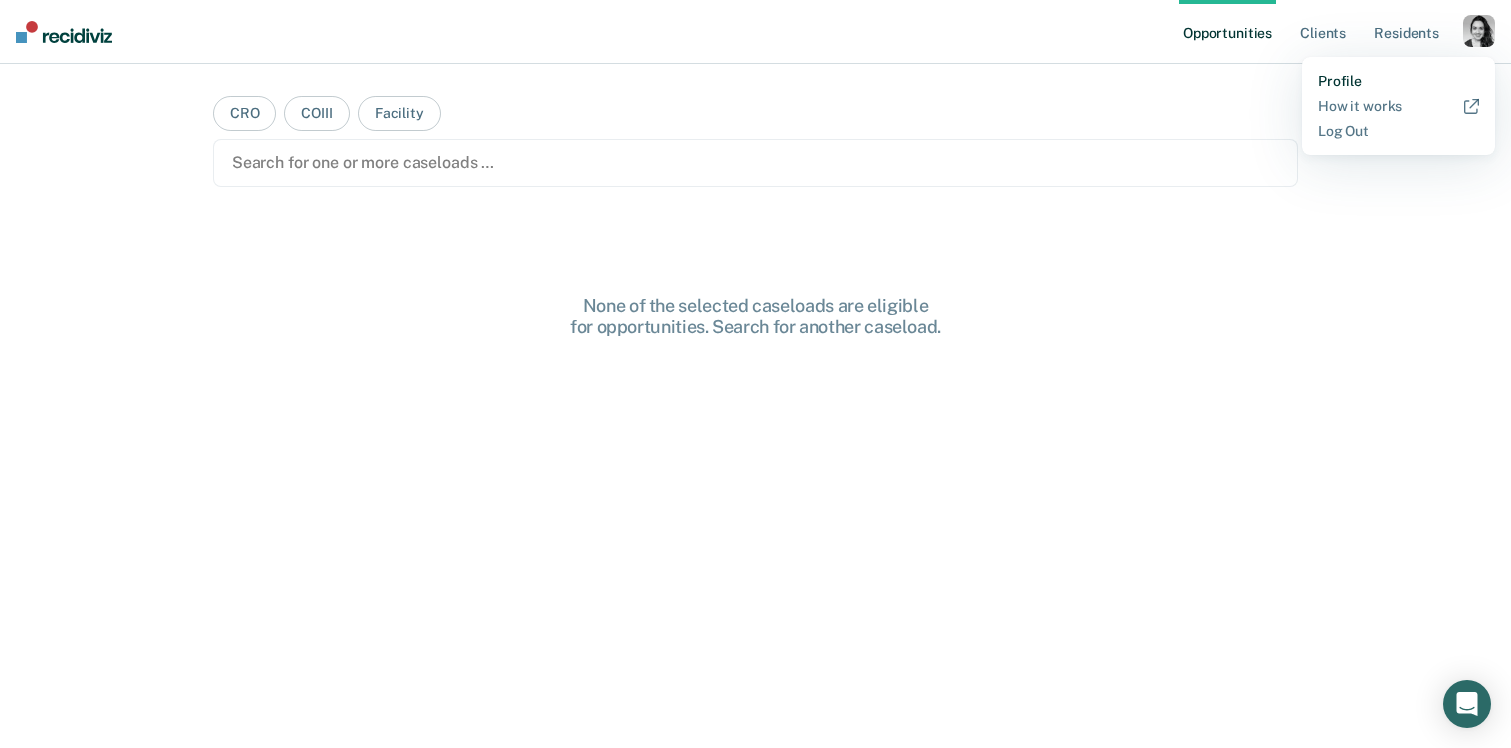 click on "Profile" at bounding box center (1398, 81) 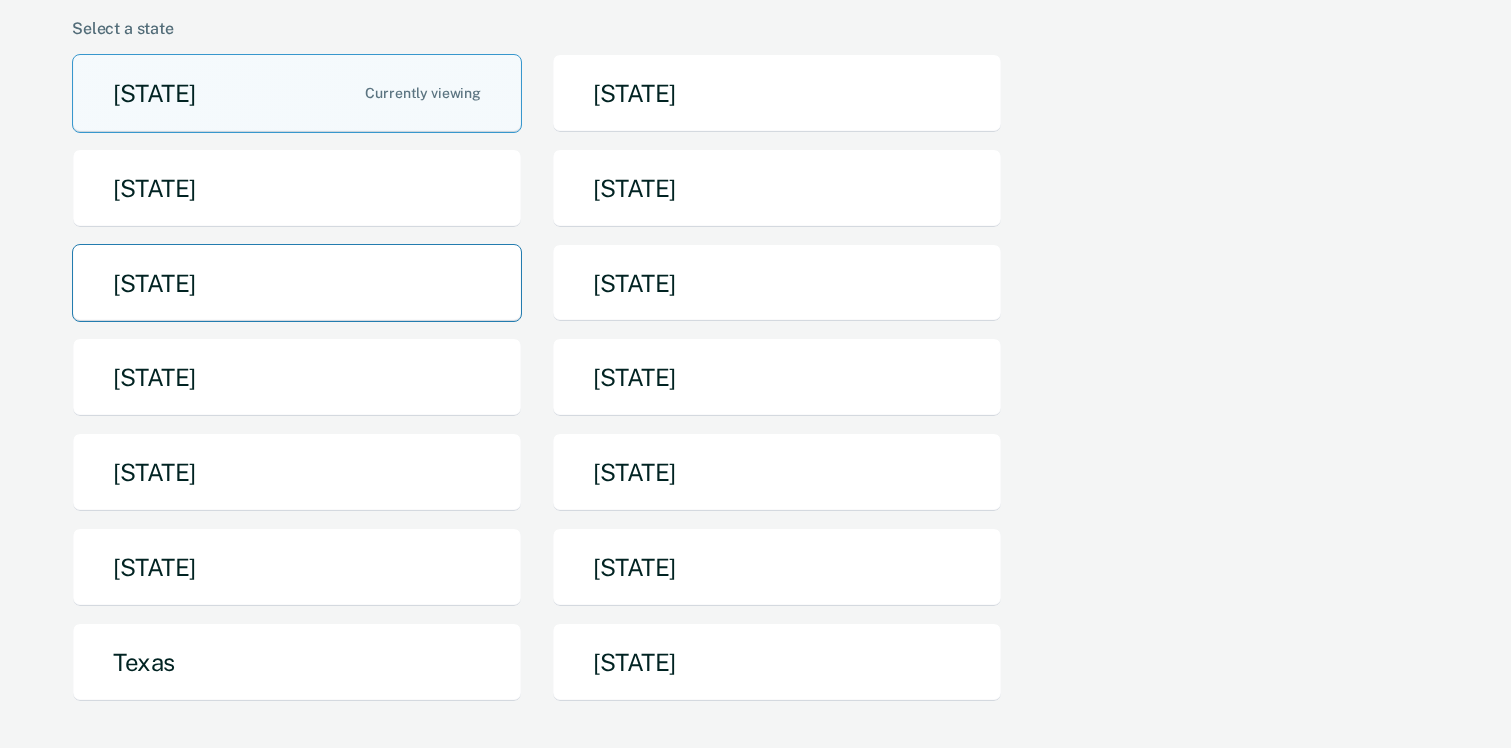 scroll, scrollTop: 164, scrollLeft: 0, axis: vertical 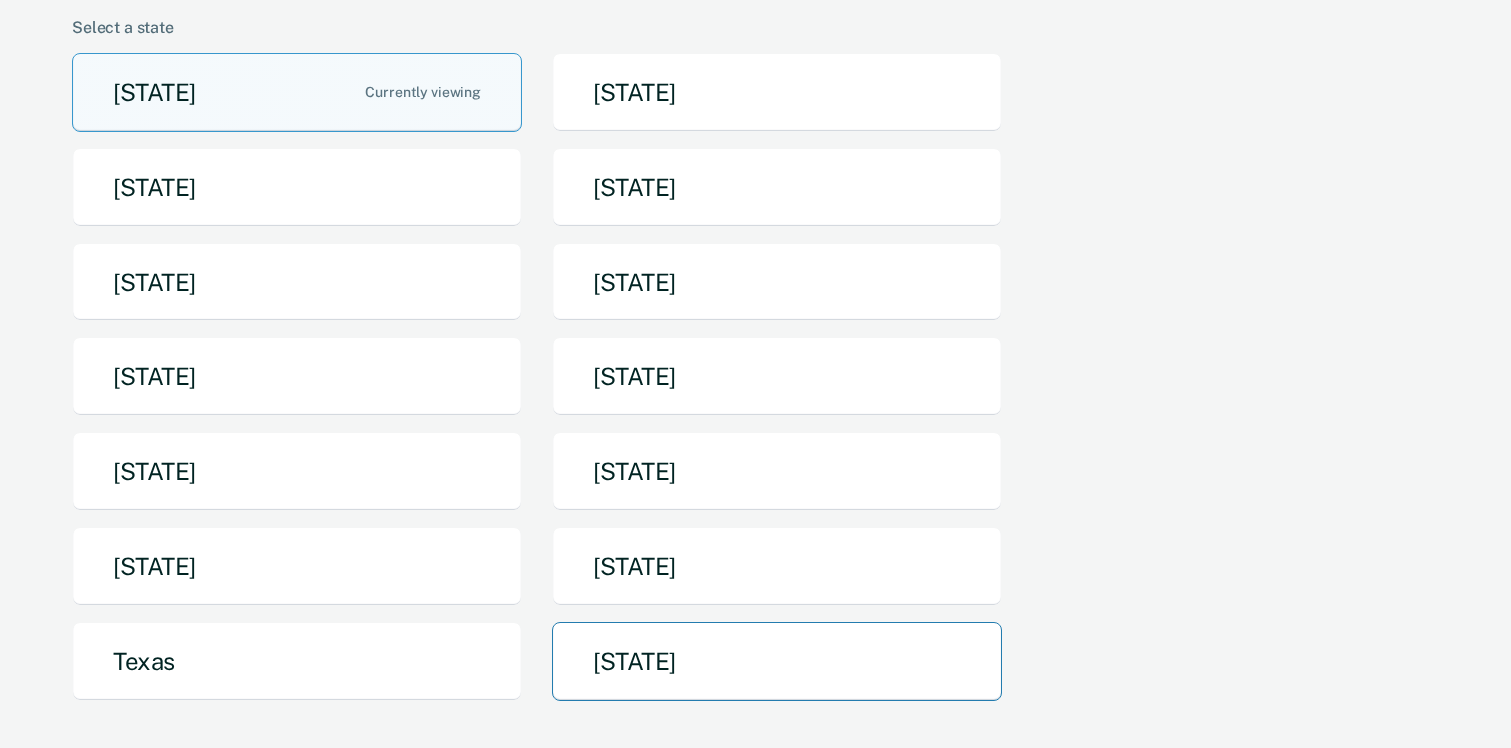 click on "[STATE]" at bounding box center (777, 661) 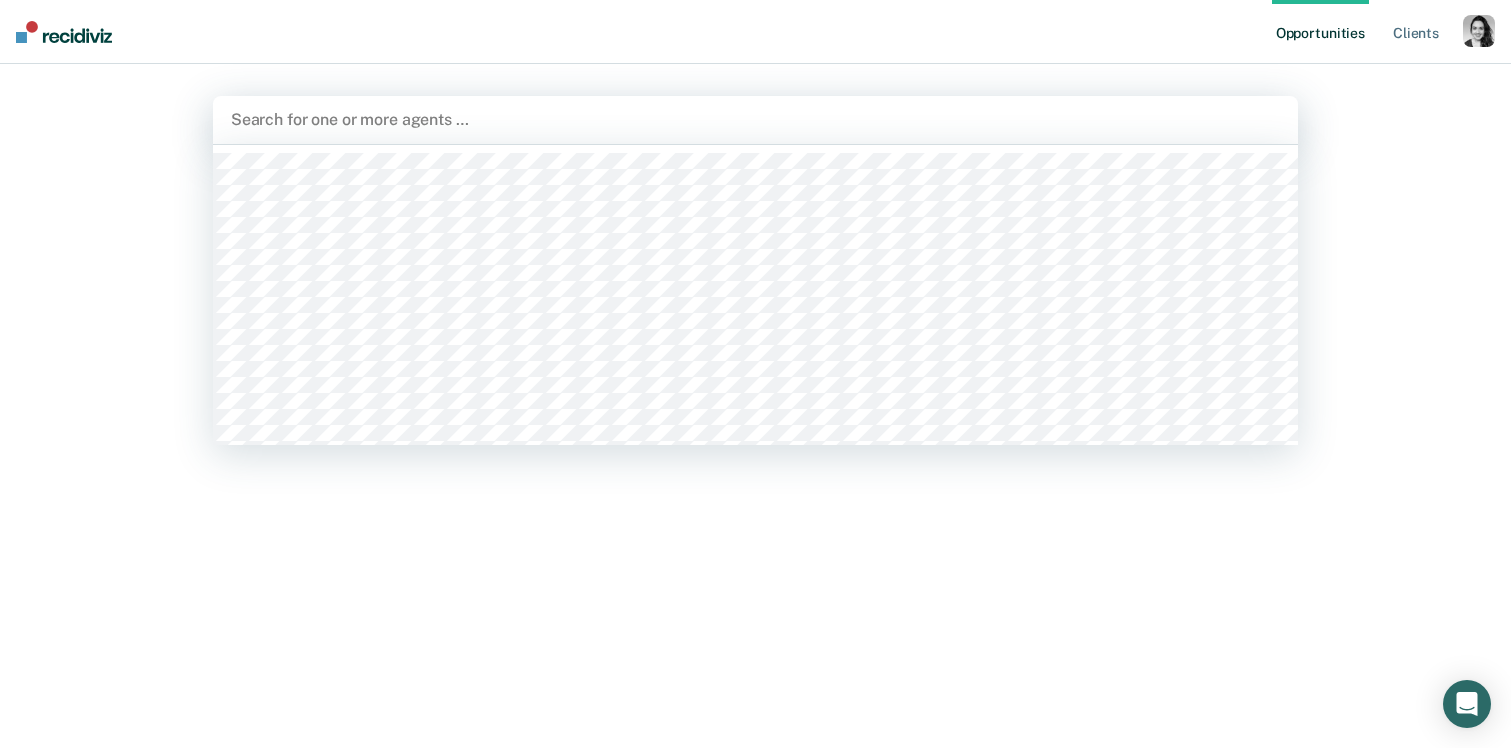click at bounding box center (755, 119) 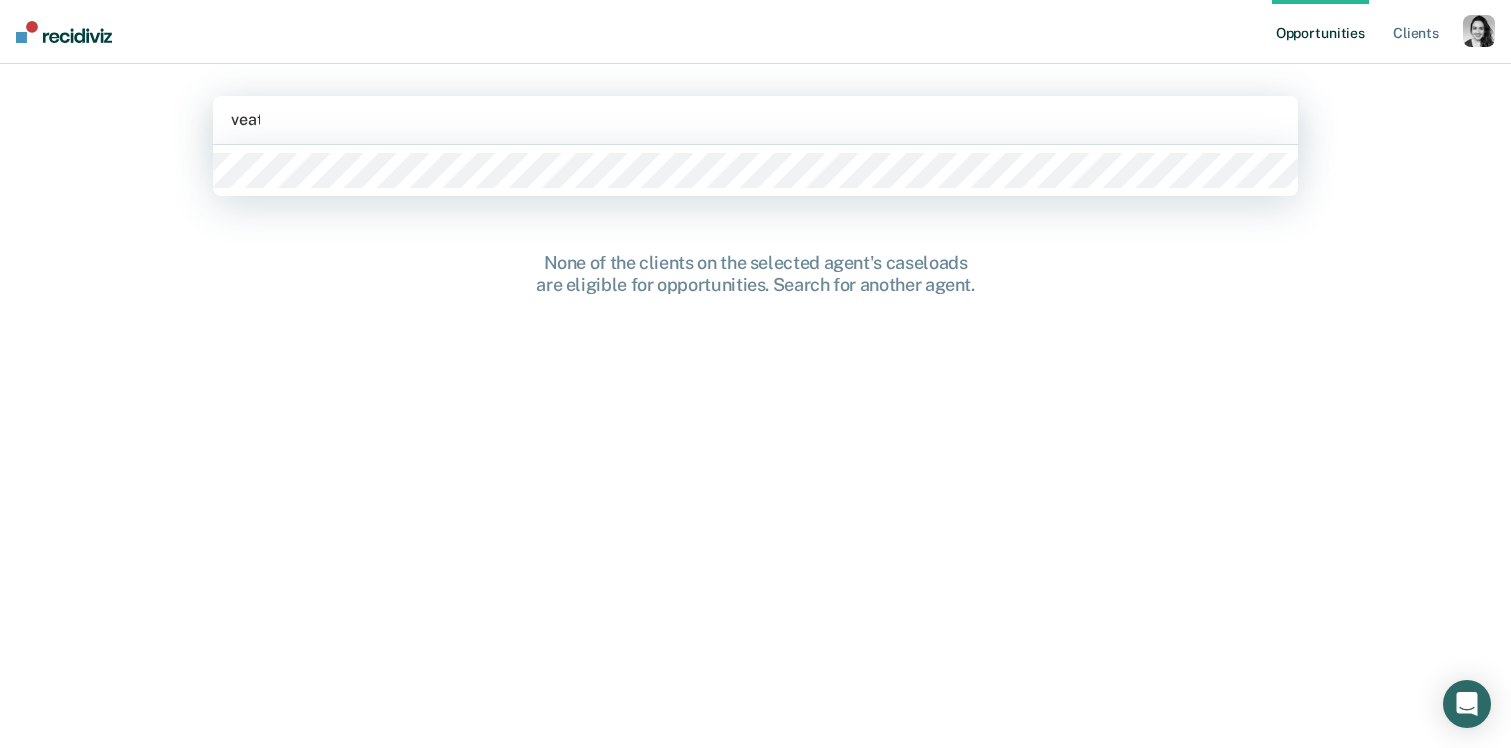 type on "veate" 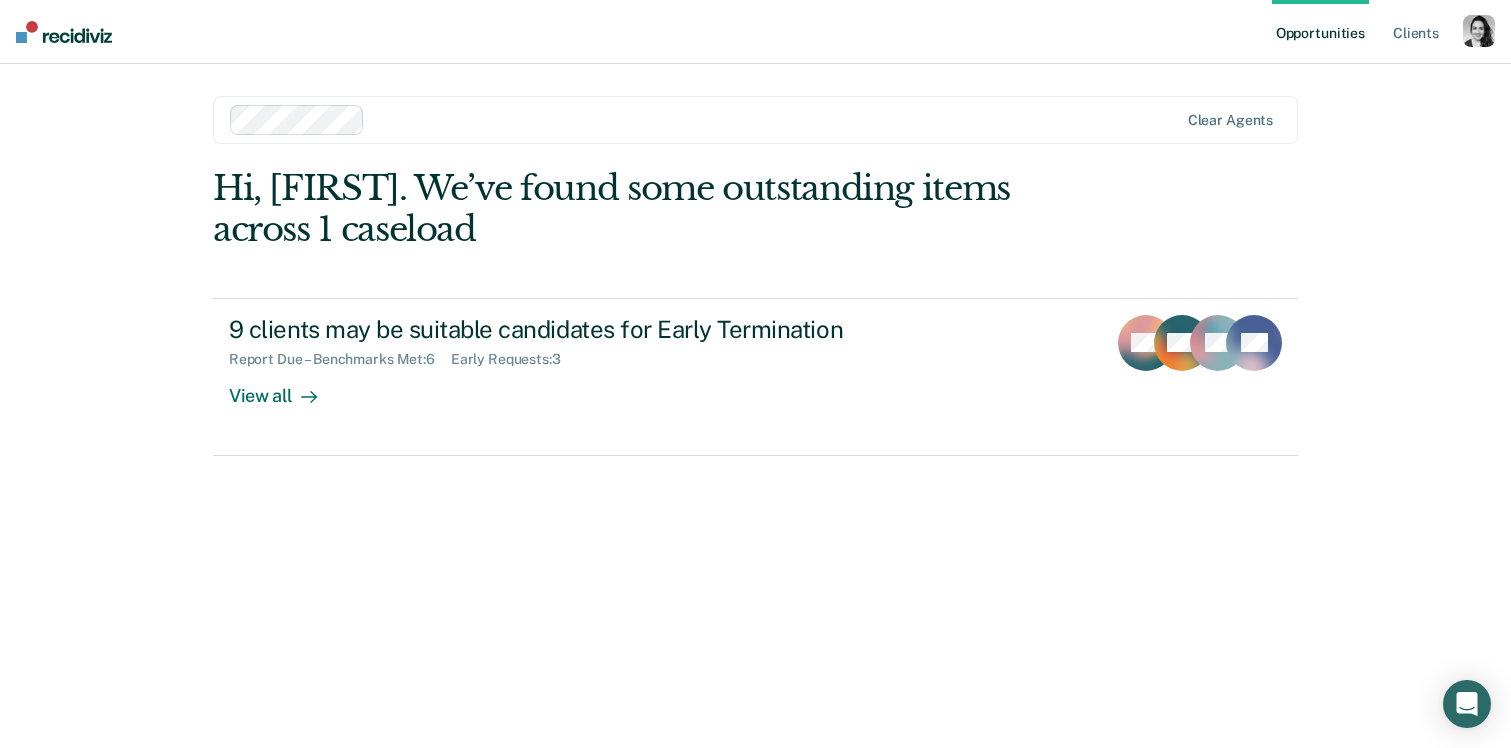 click on "Hi, [FIRST]. We’ve found some outstanding items across 1 caseload 9 clients may be suitable candidates for Early Termination Report Due – Benchmarks Met : 6 Early Requests : 3 View all PW WE FH + 6" at bounding box center [755, 430] 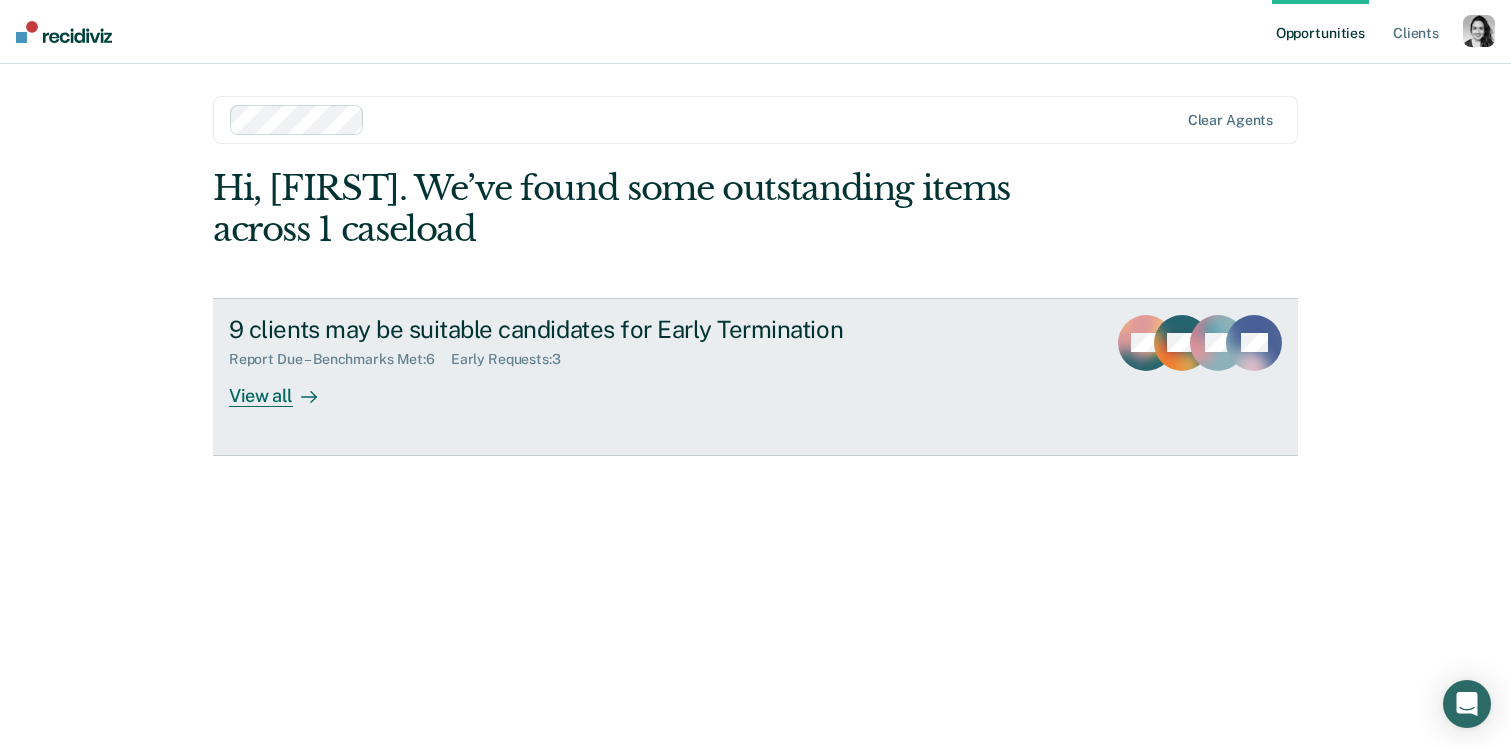 click on "9 clients may be suitable candidates for Early Termination" at bounding box center (580, 329) 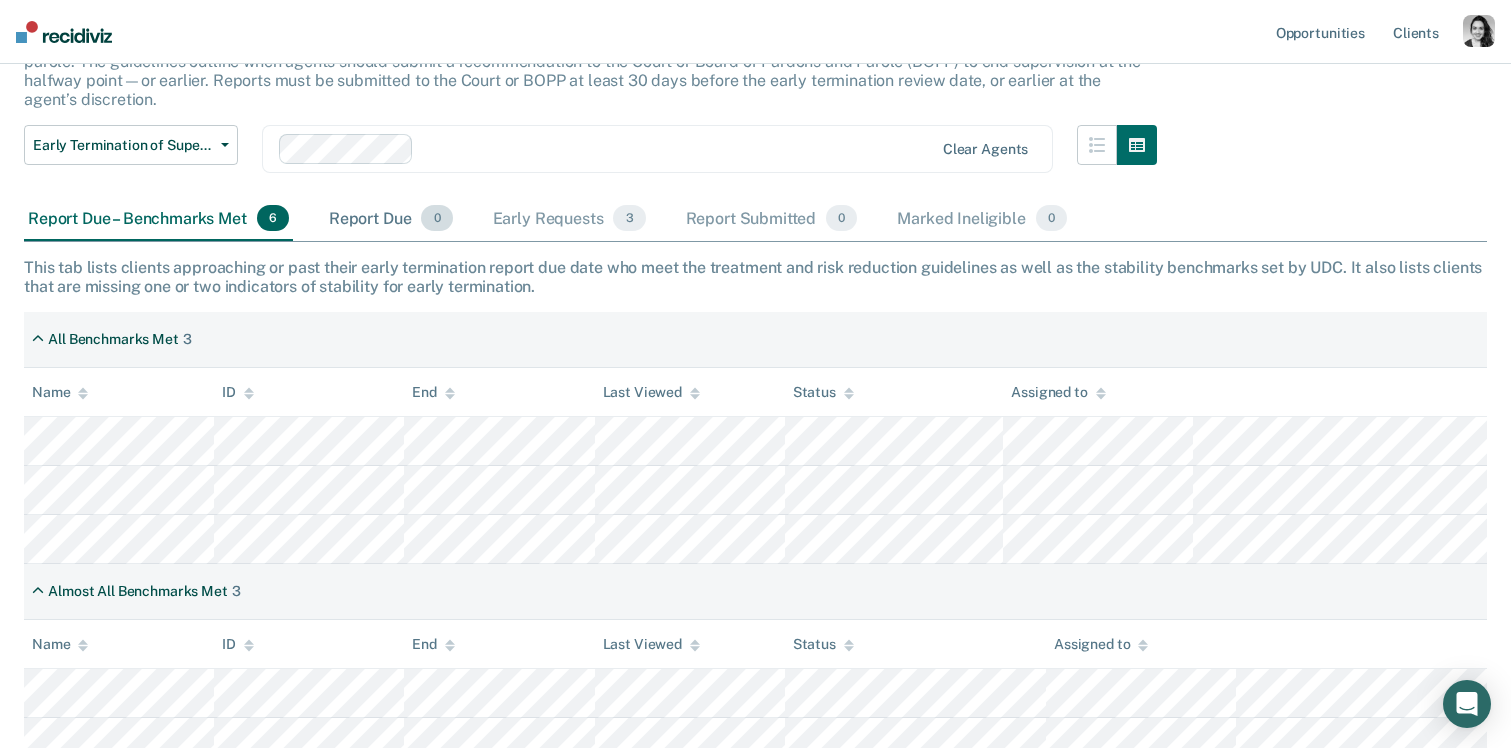 scroll, scrollTop: 163, scrollLeft: 0, axis: vertical 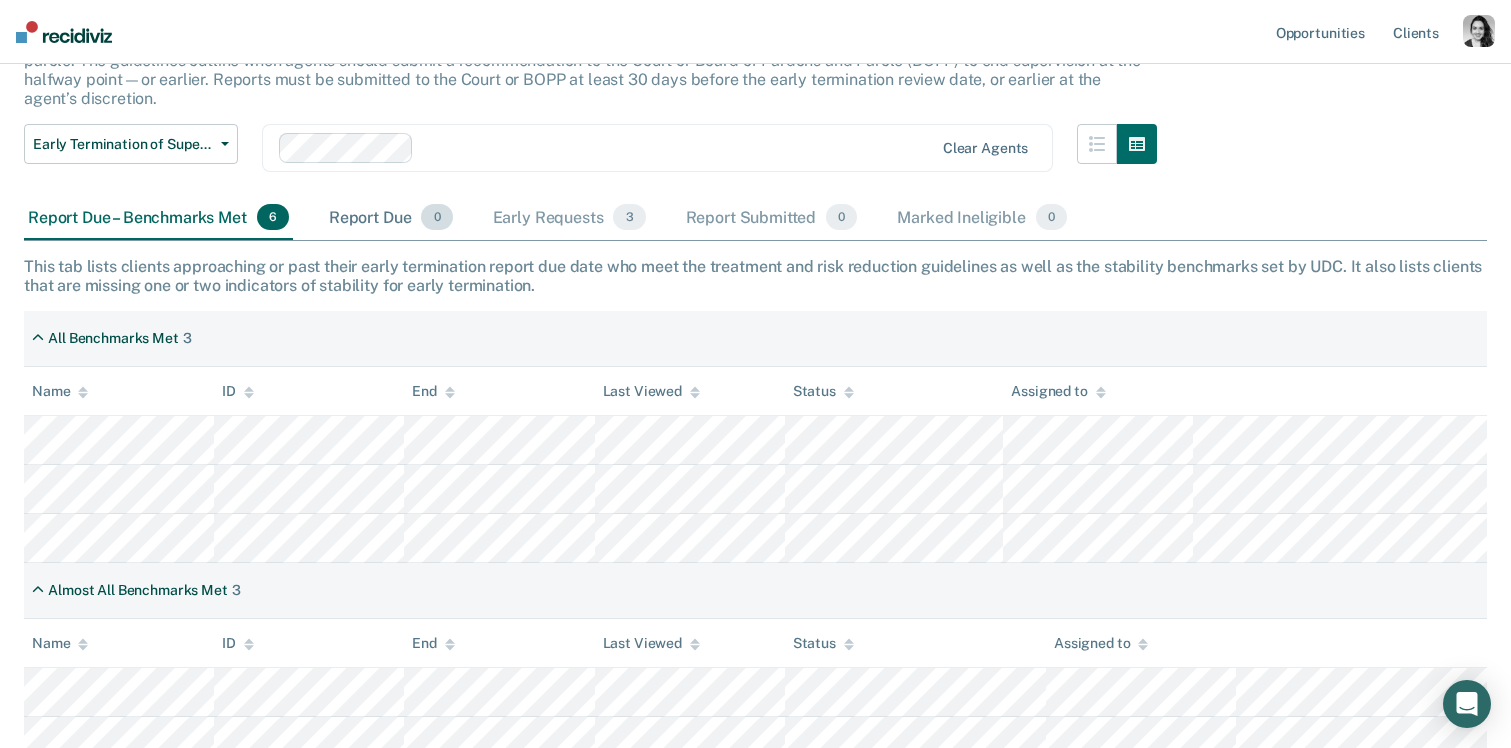 click on "Report Due 0" at bounding box center [391, 218] 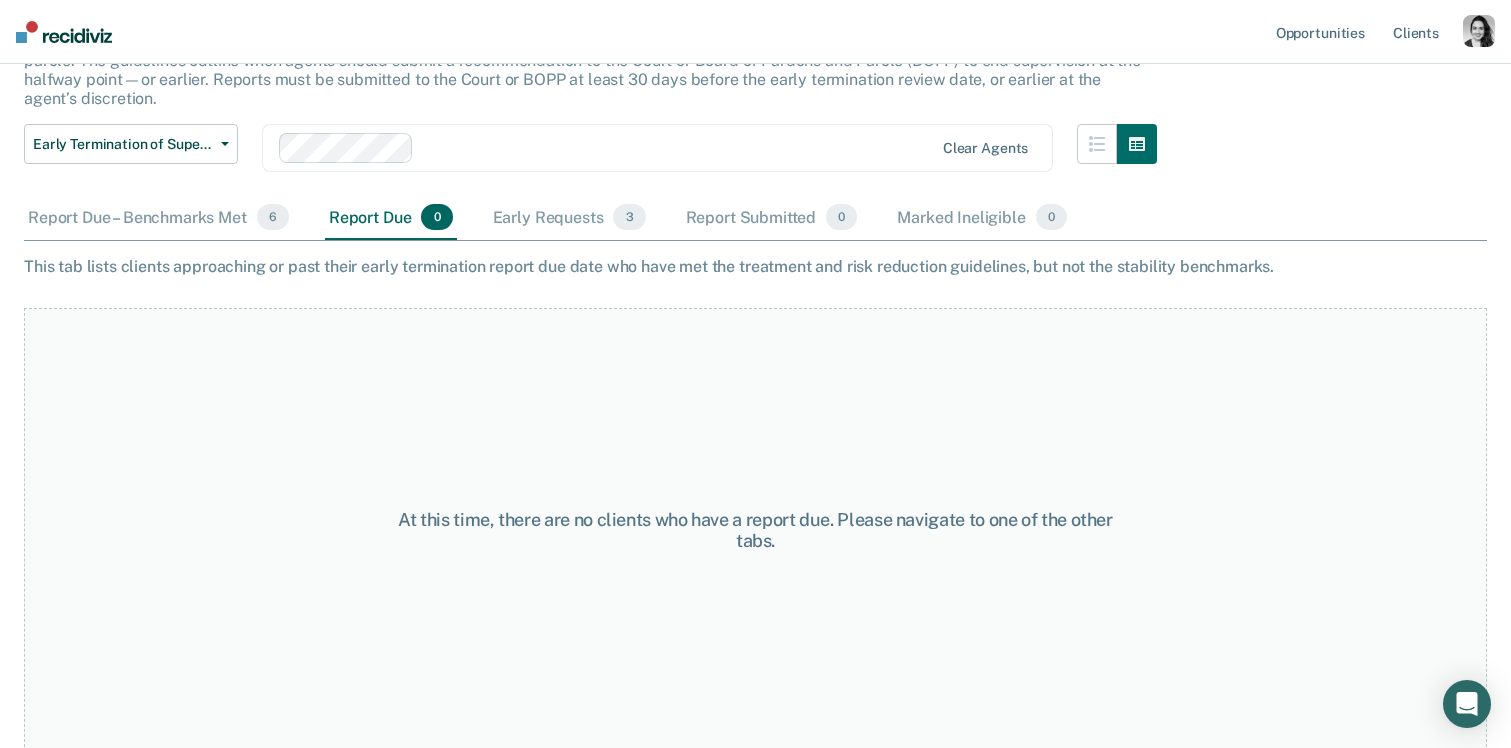 scroll, scrollTop: 166, scrollLeft: 0, axis: vertical 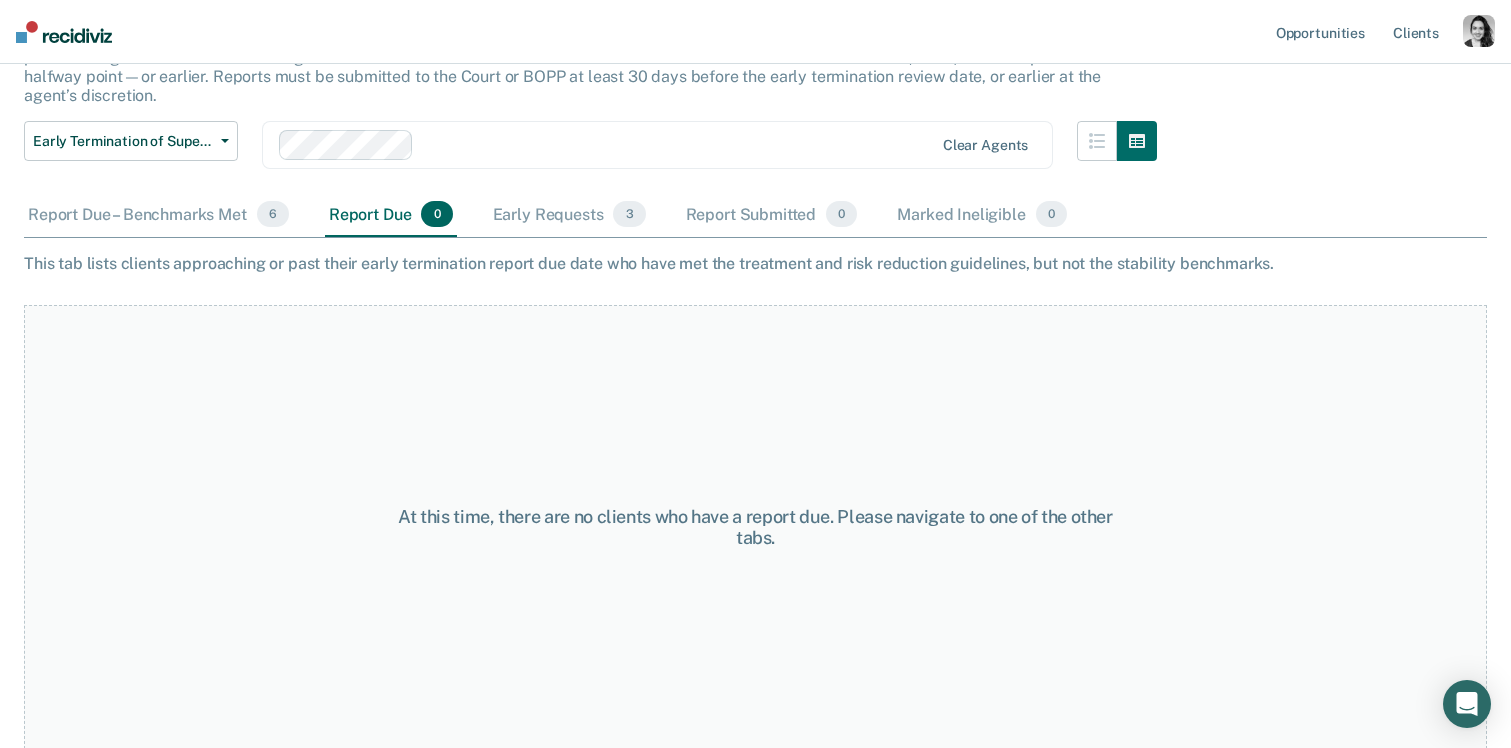 click on "At this time, there are no clients who have a report due. Please navigate to one of the other tabs." at bounding box center [755, 527] 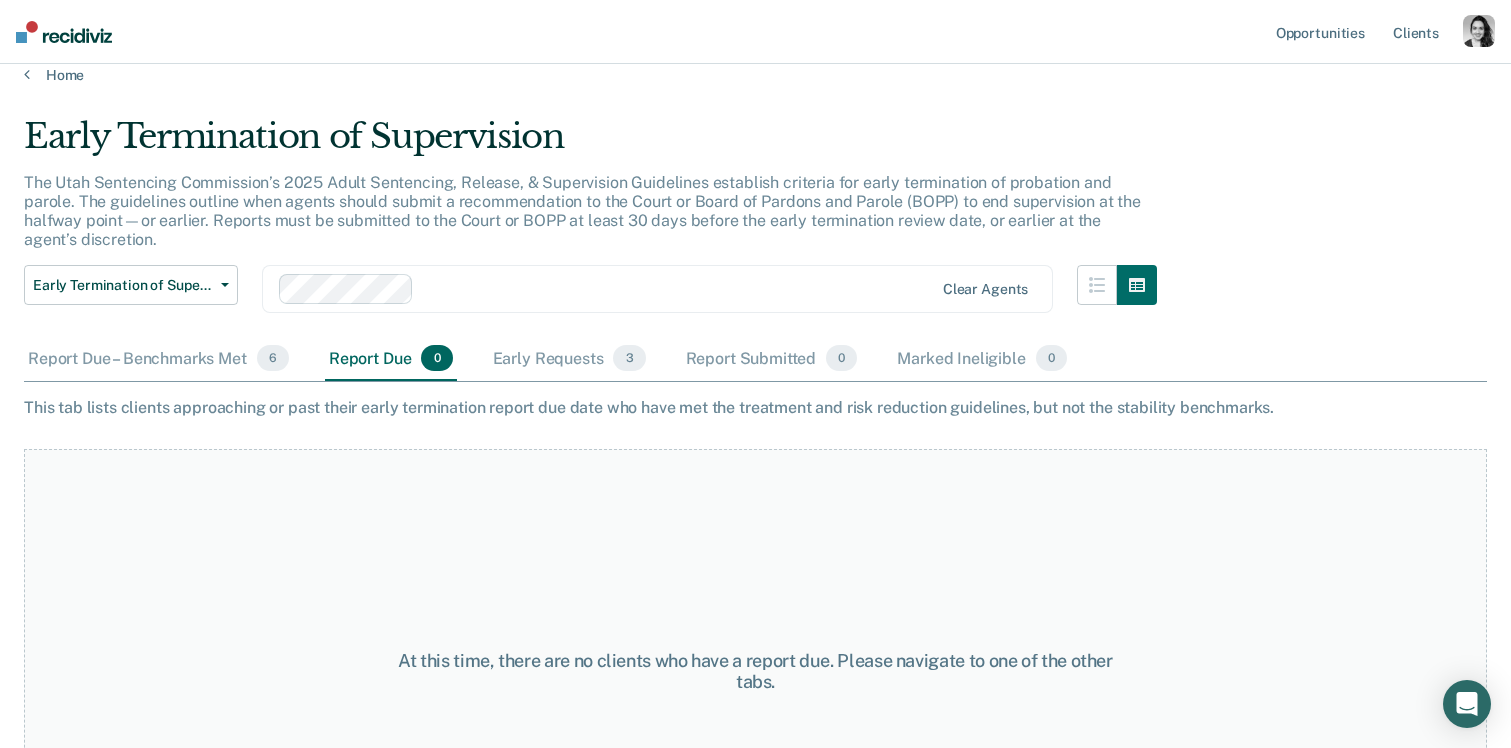 scroll, scrollTop: 0, scrollLeft: 0, axis: both 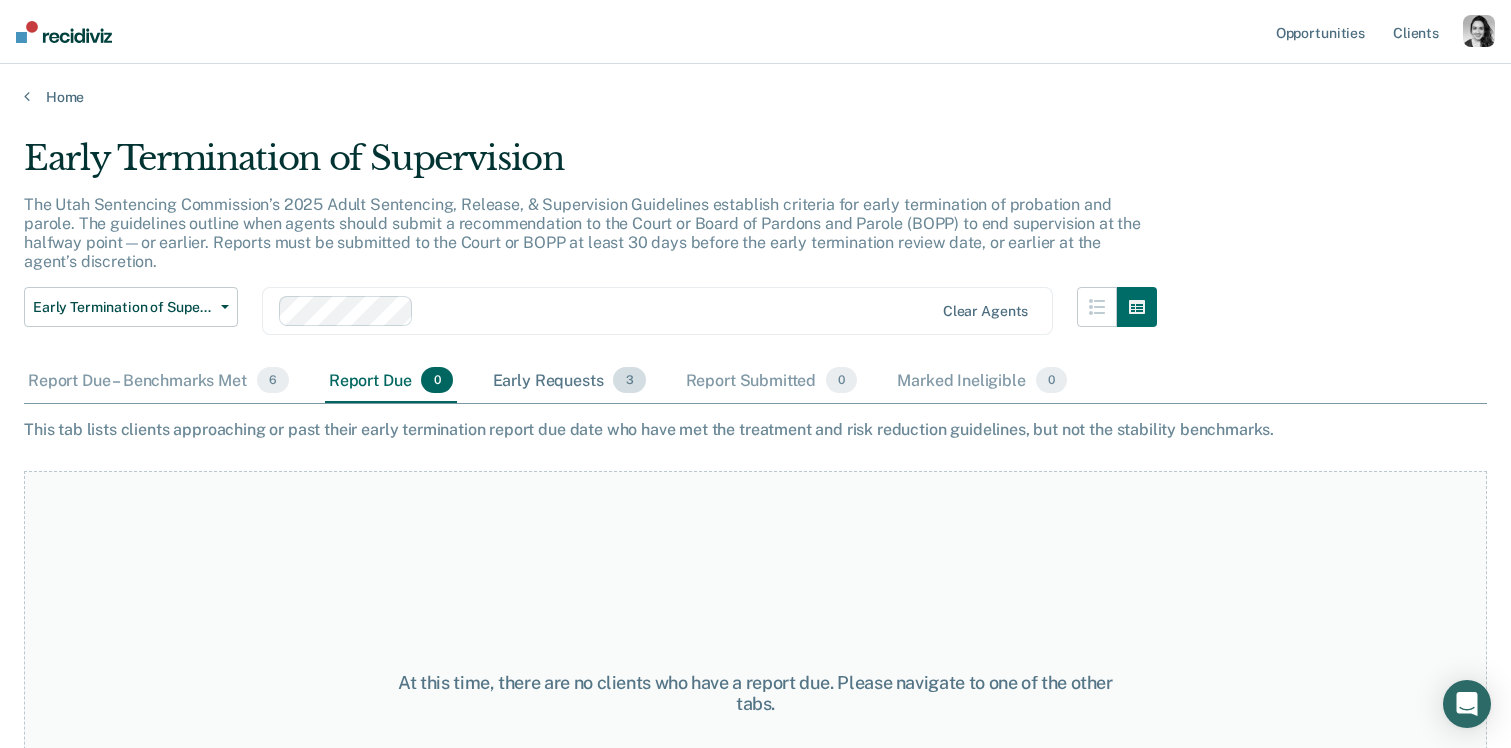 click on "Early Requests 3" at bounding box center (569, 381) 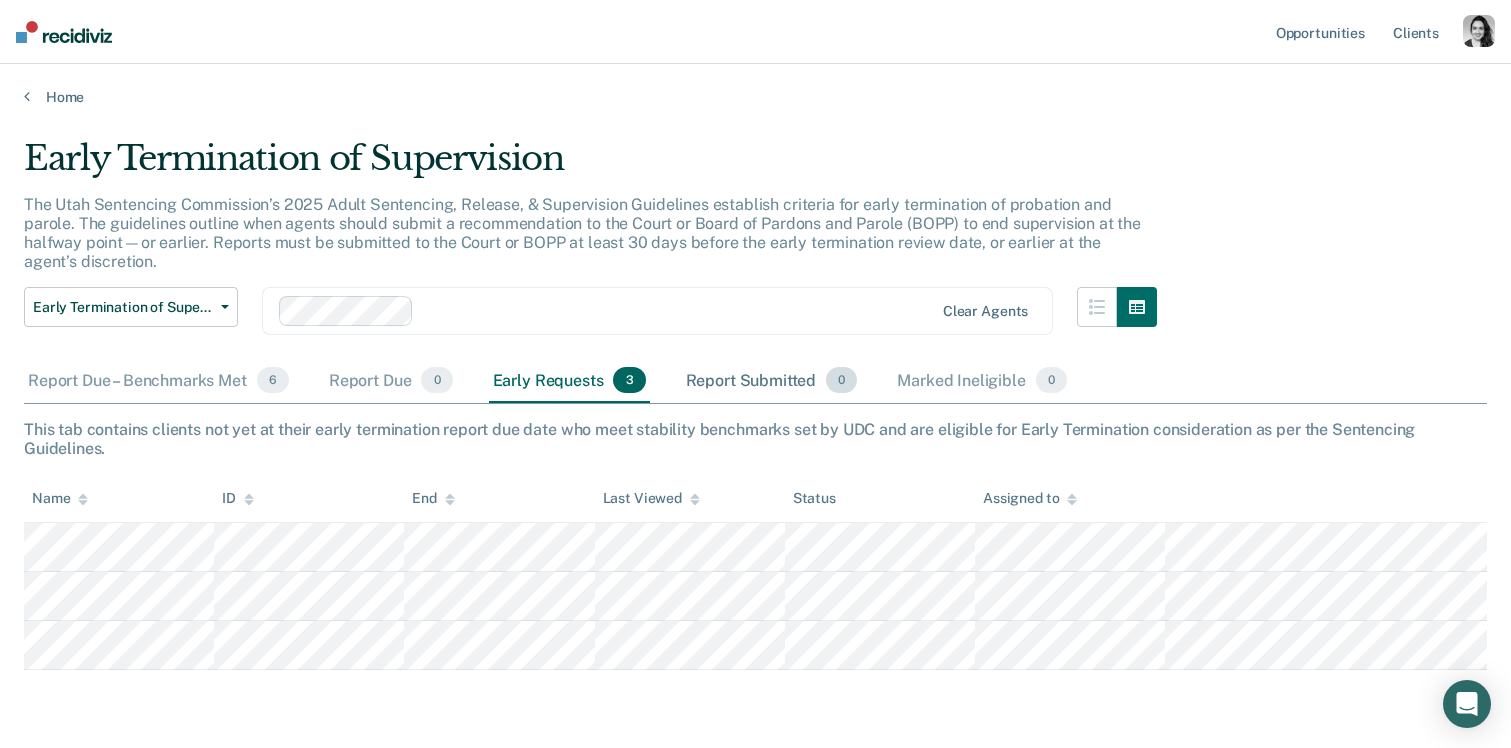 click on "Report Submitted 0" at bounding box center [772, 381] 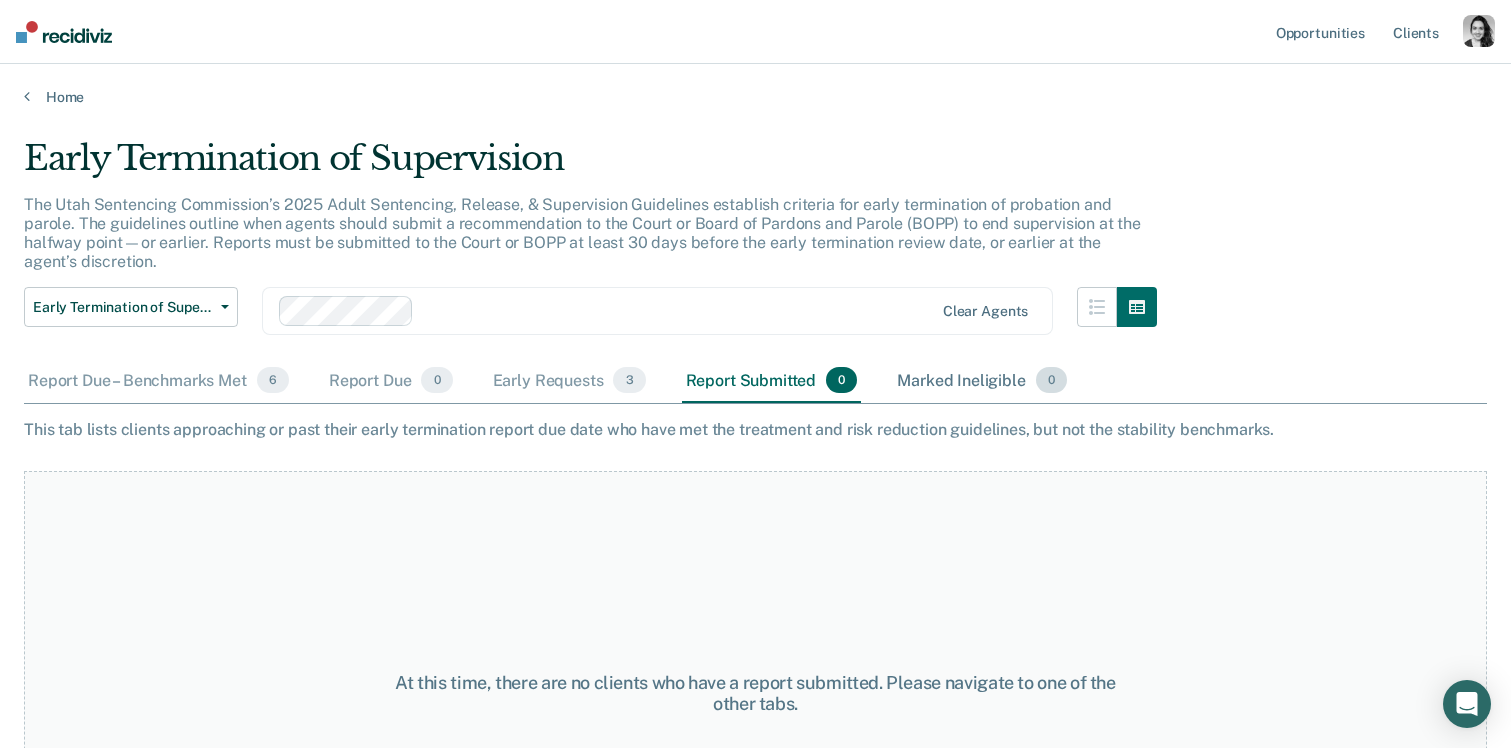 click on "Marked Ineligible 0" at bounding box center (982, 381) 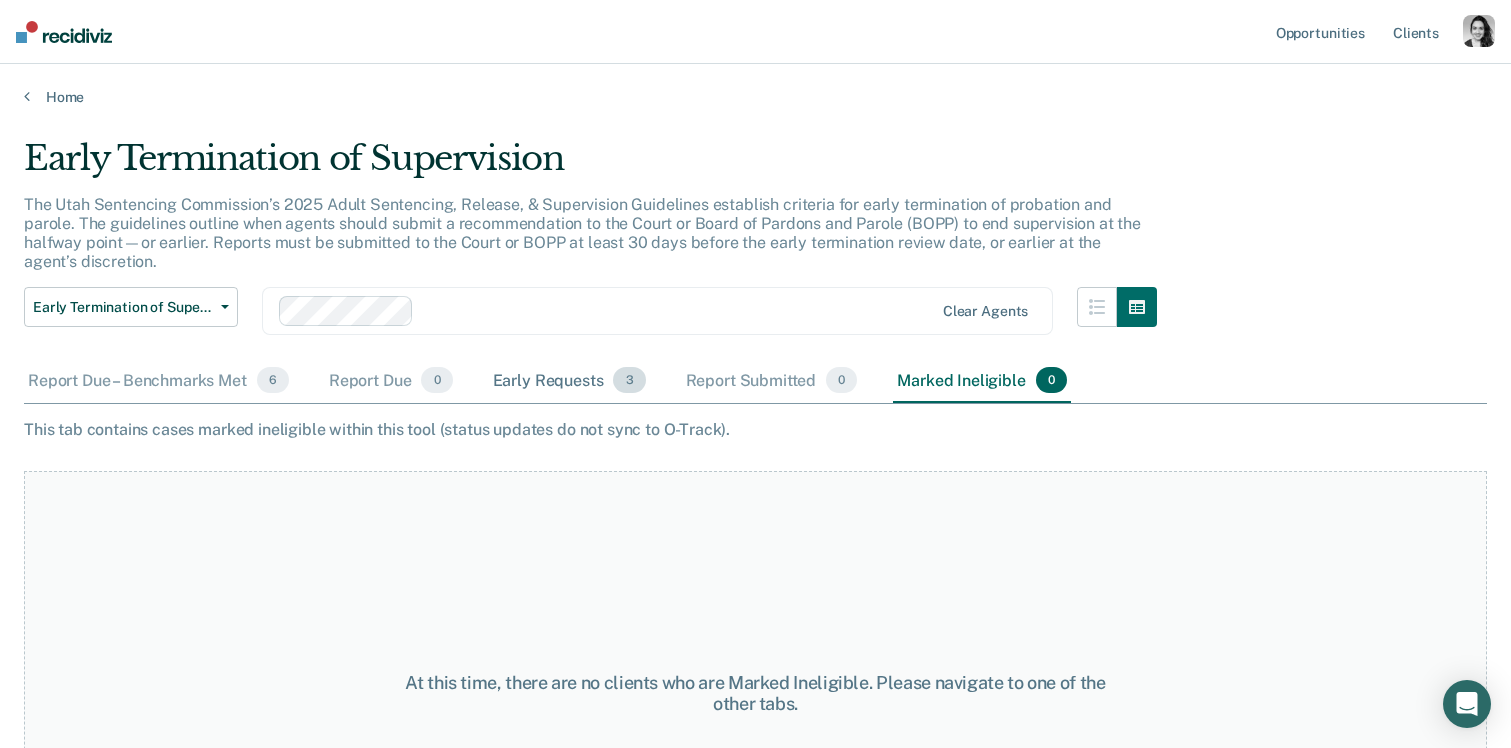 click on "Report Due – Benchmarks Met 6 Report Due 0 Early Requests 3 Report Submitted 0 Marked Ineligible 0" at bounding box center [547, 381] 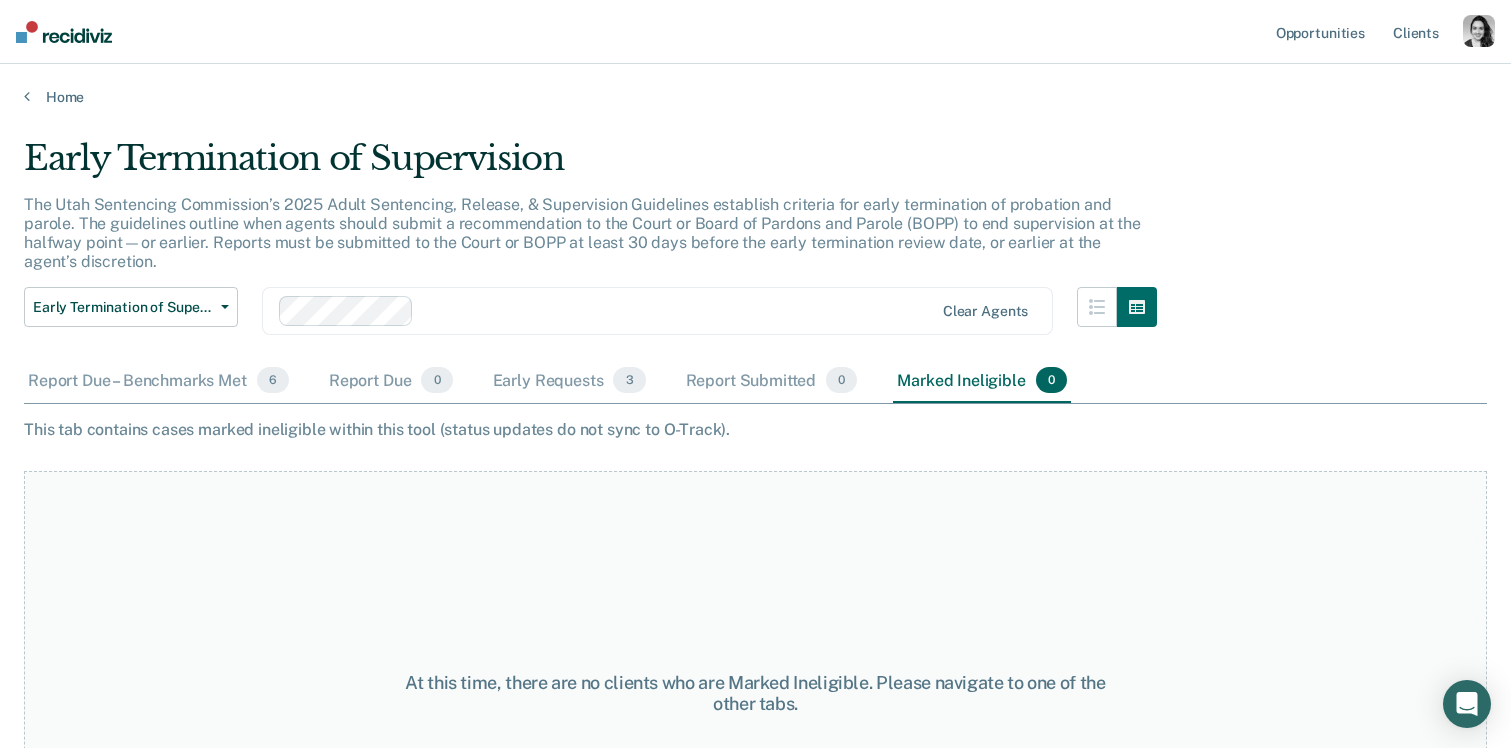click on "Early Termination of Supervision Early Termination of Supervision Clear   agents" at bounding box center (590, 323) 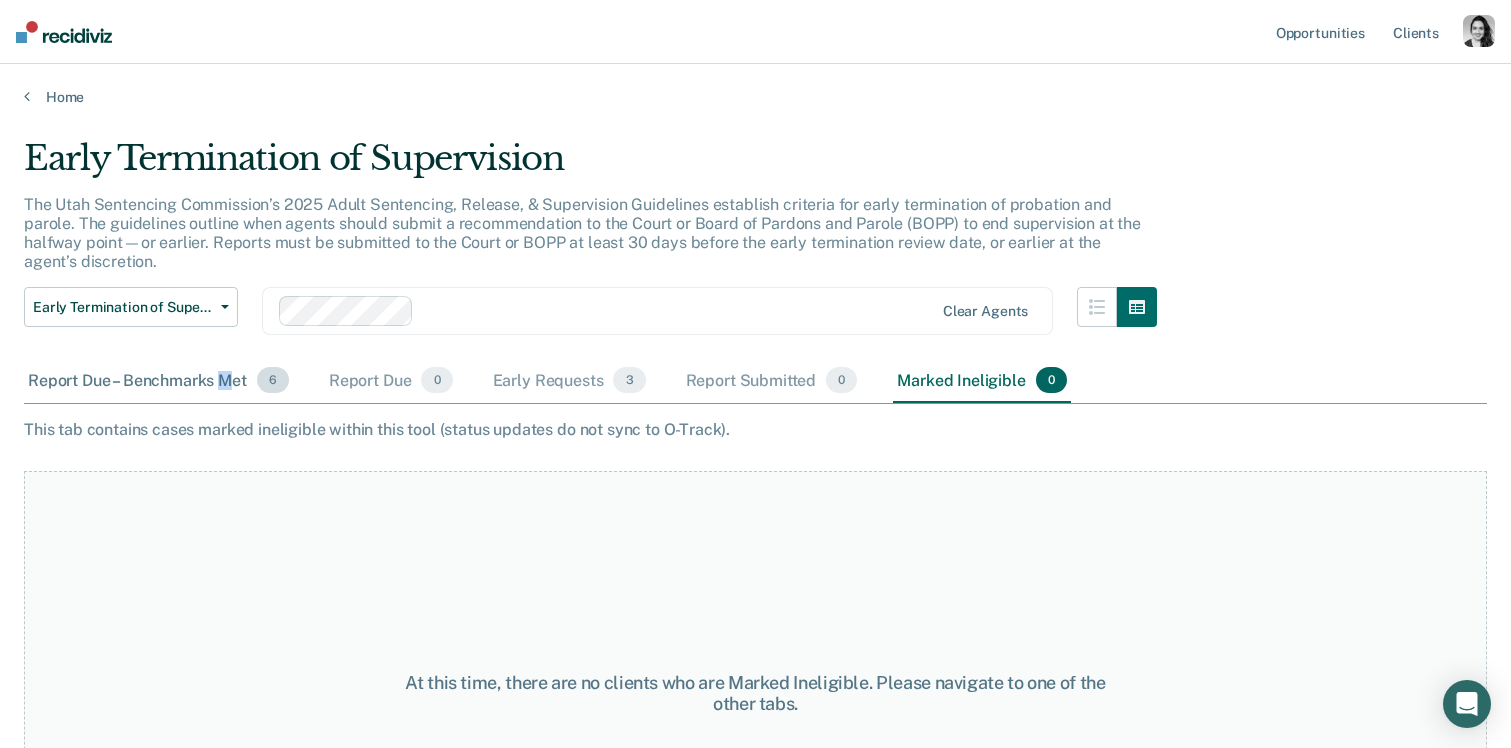 click on "Report Due – Benchmarks Met 6" at bounding box center (158, 381) 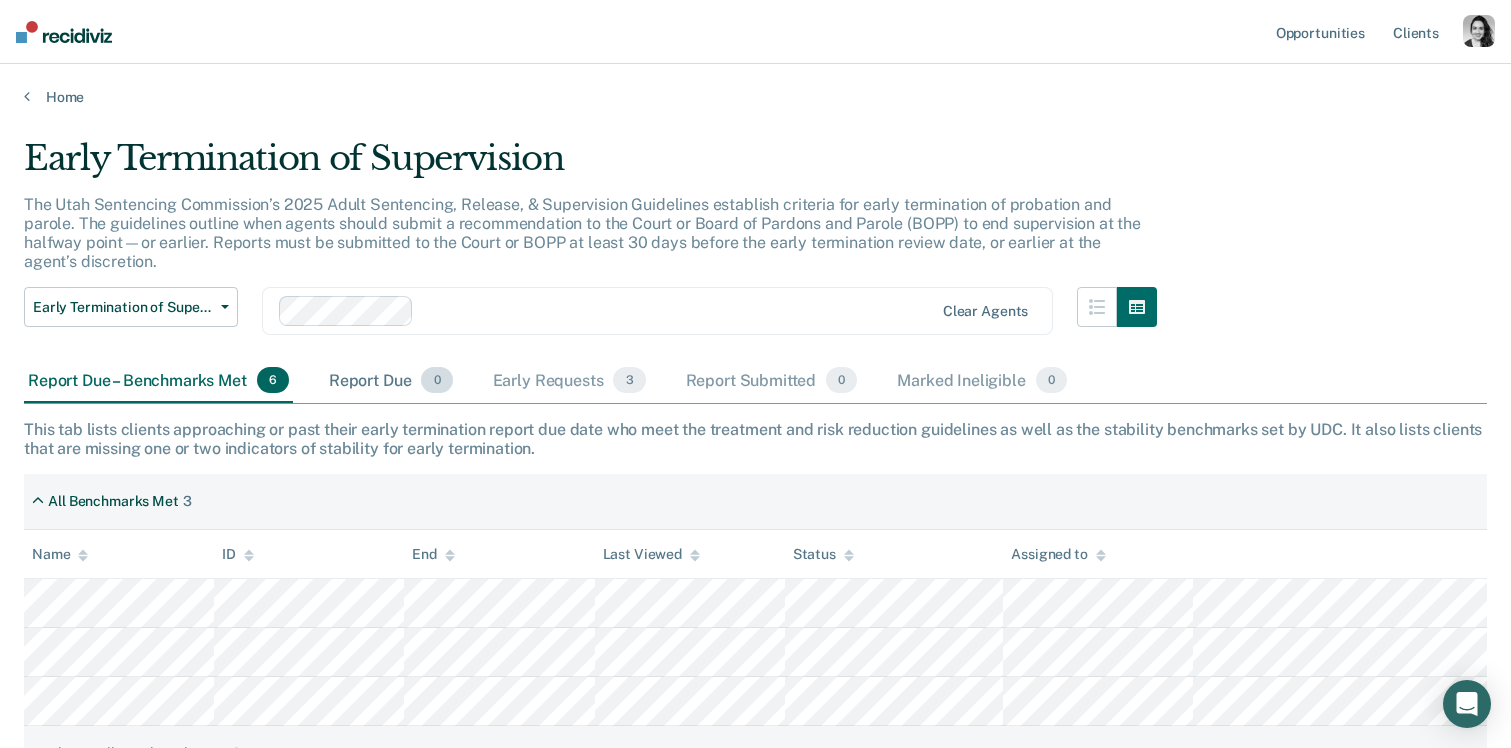 click on "Report Due 0" at bounding box center [391, 381] 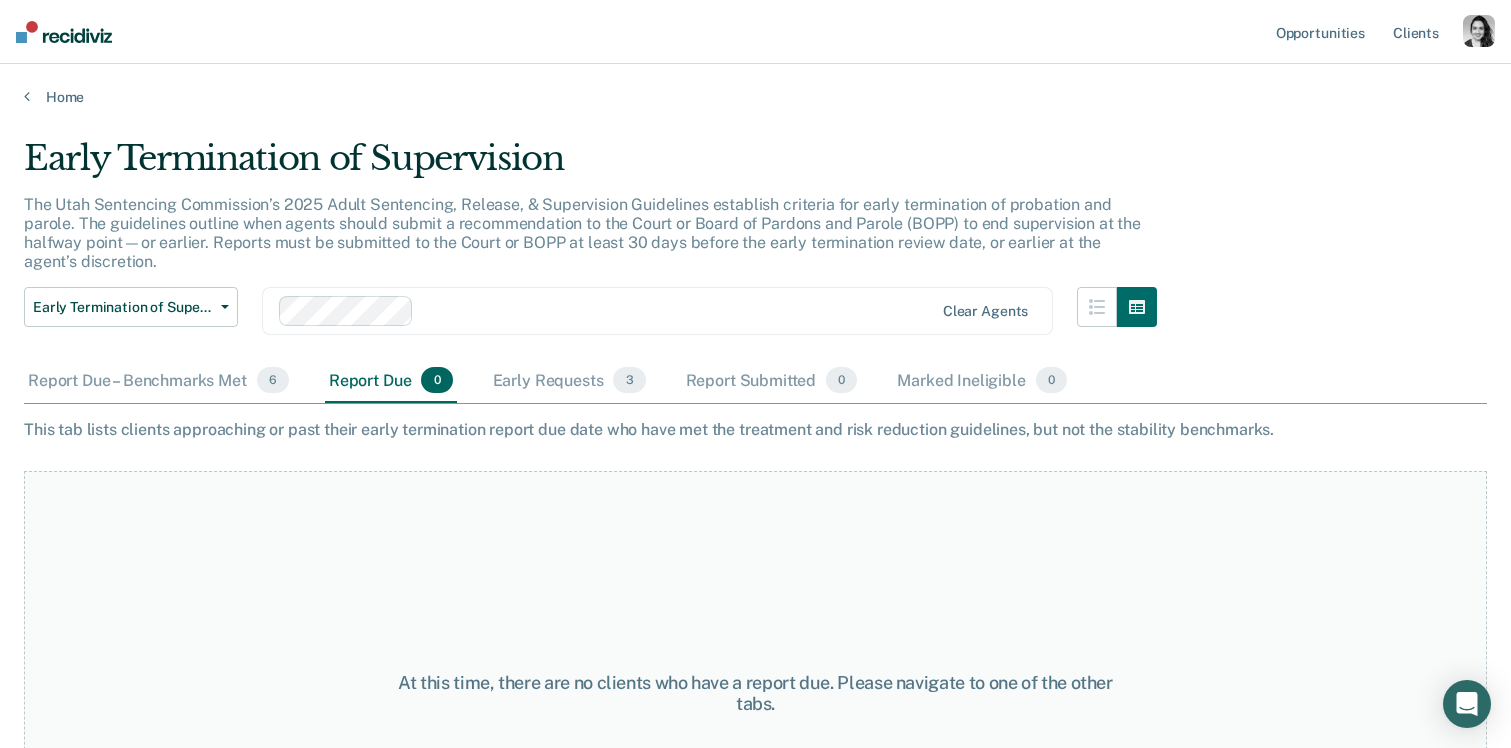 drag, startPoint x: 438, startPoint y: 316, endPoint x: 410, endPoint y: 316, distance: 28 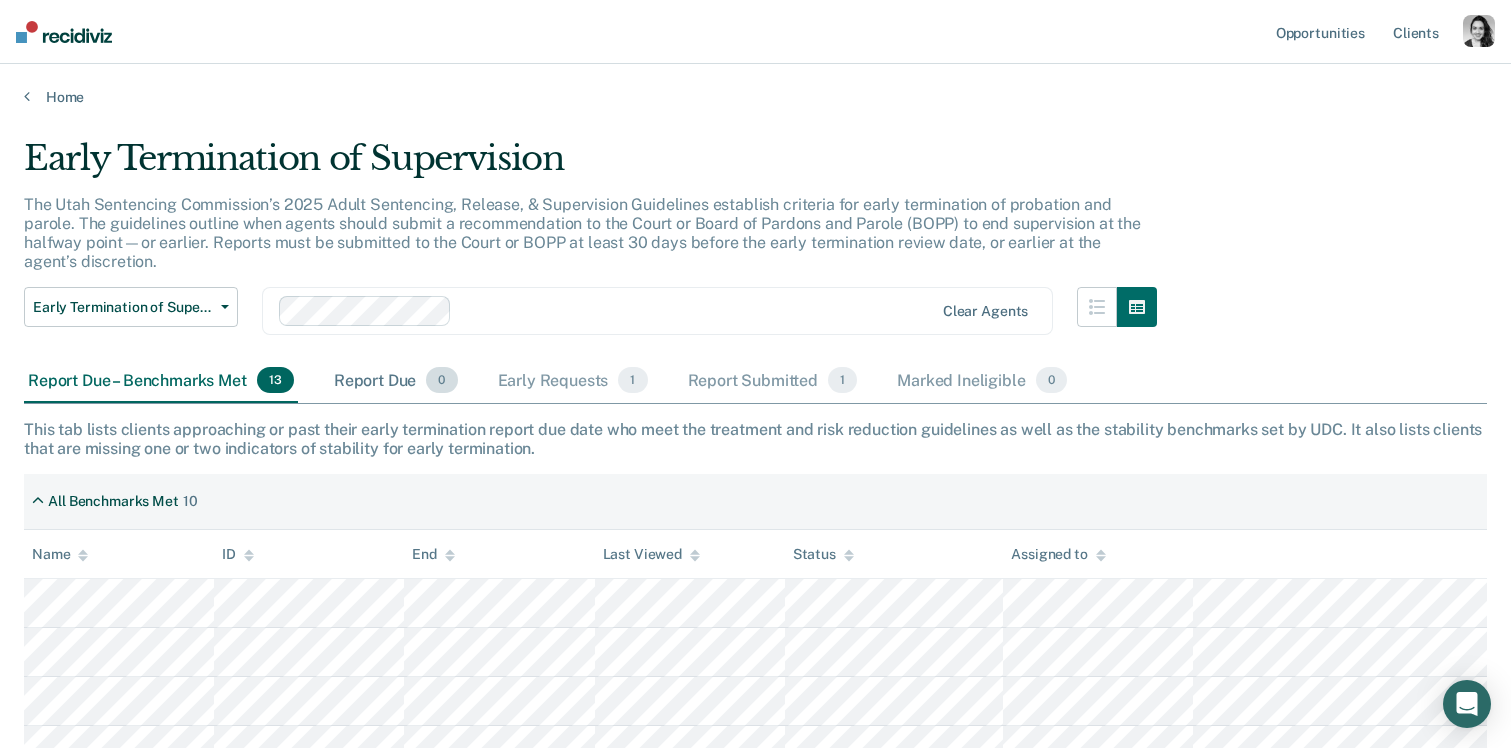 click on "Report Due 0" at bounding box center (396, 381) 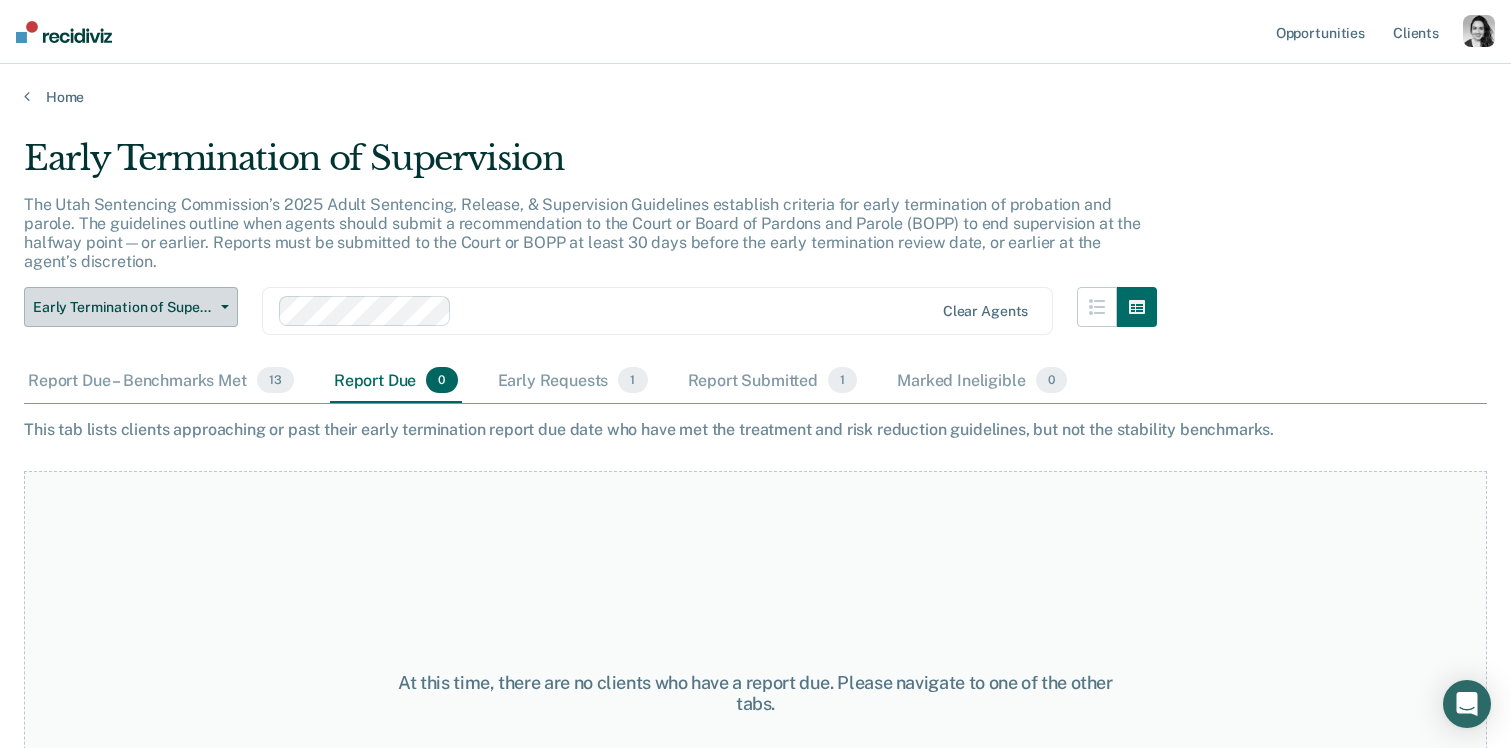 click on "Early Termination of Supervision" at bounding box center [131, 307] 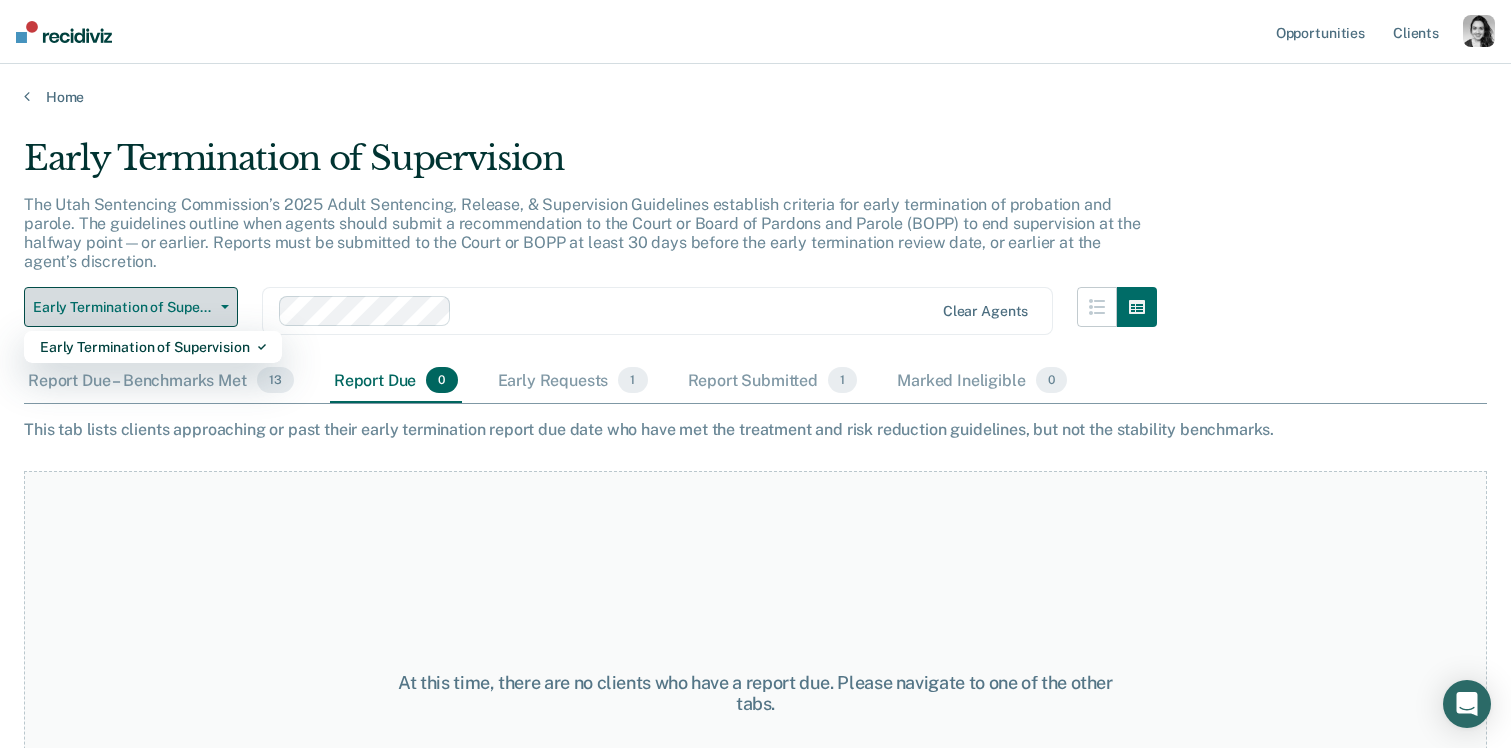 click on "Early Termination of Supervision" at bounding box center (131, 307) 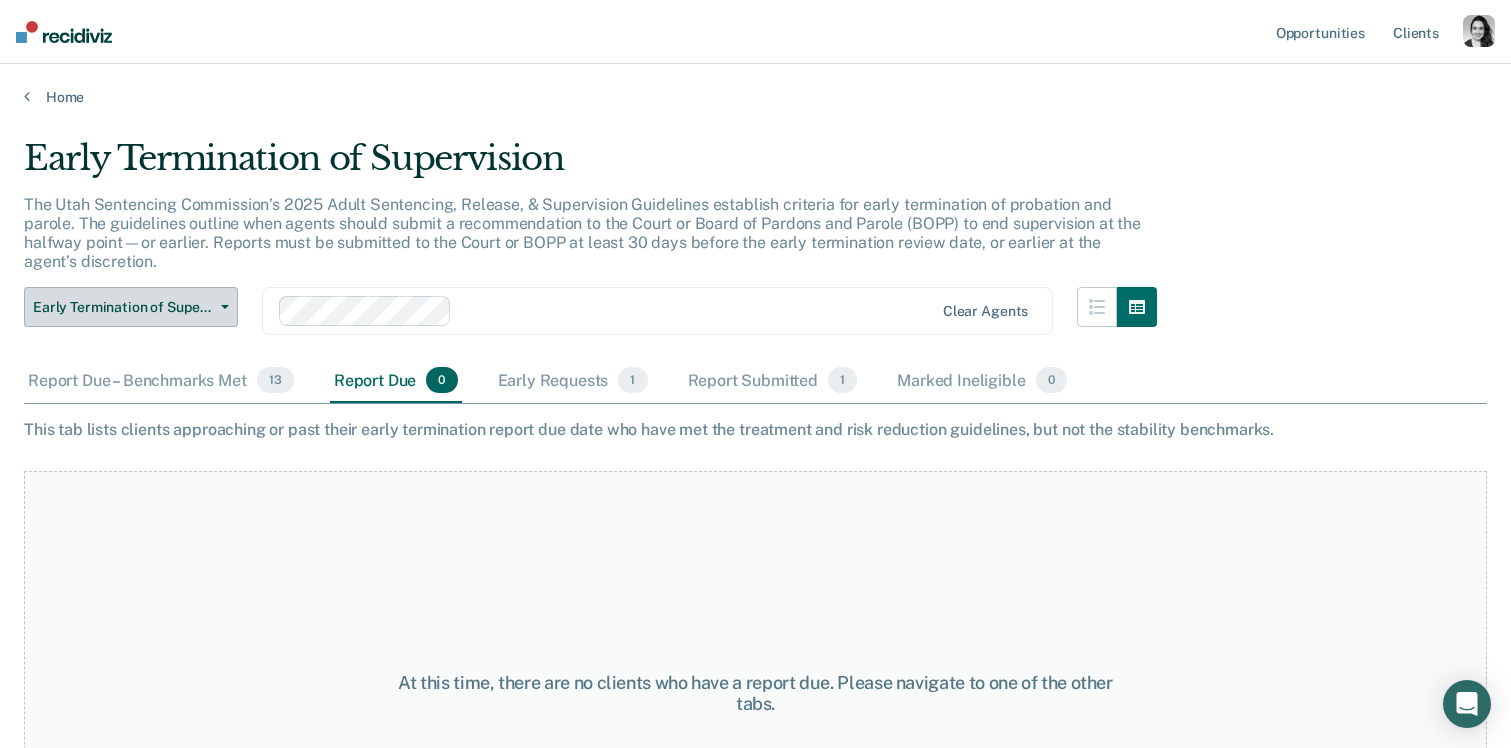 scroll, scrollTop: 166, scrollLeft: 0, axis: vertical 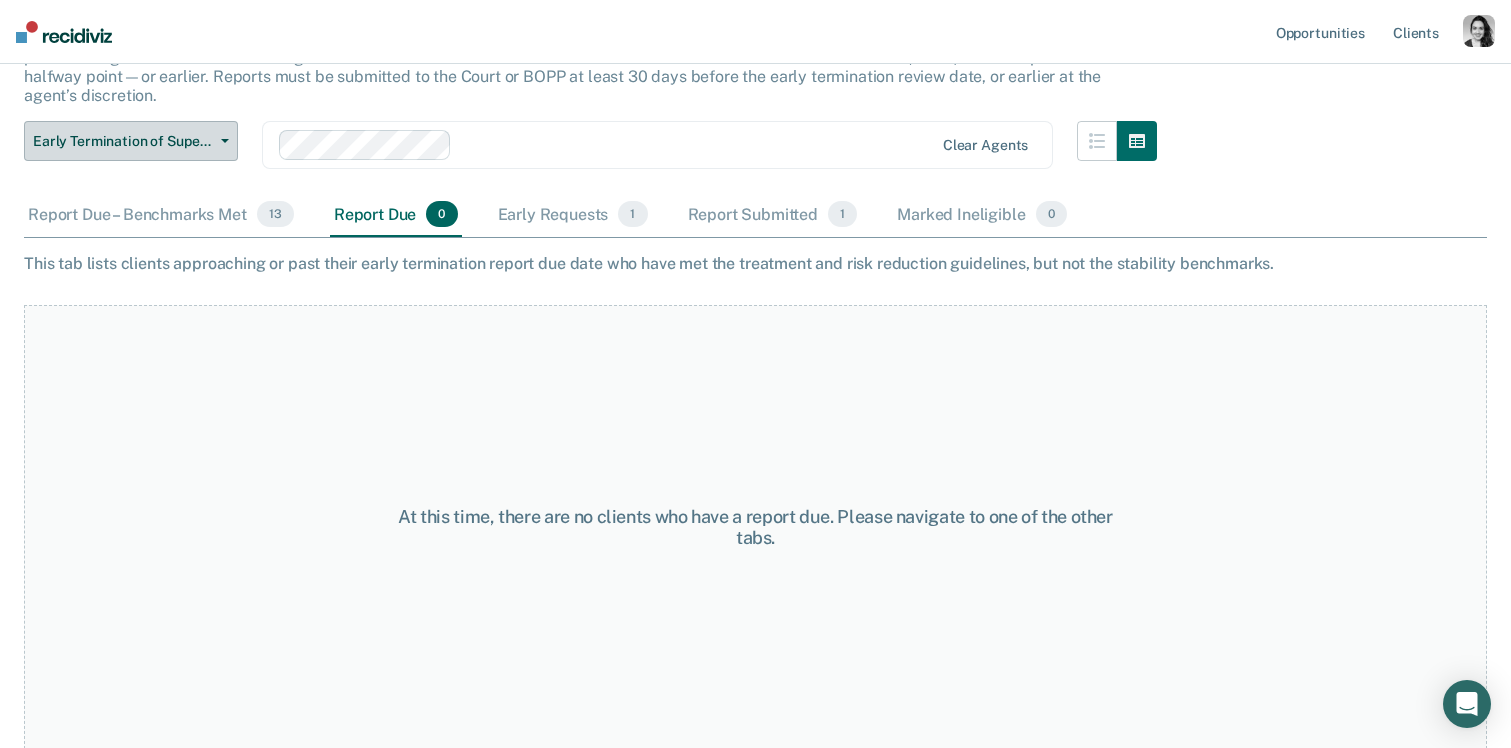 type 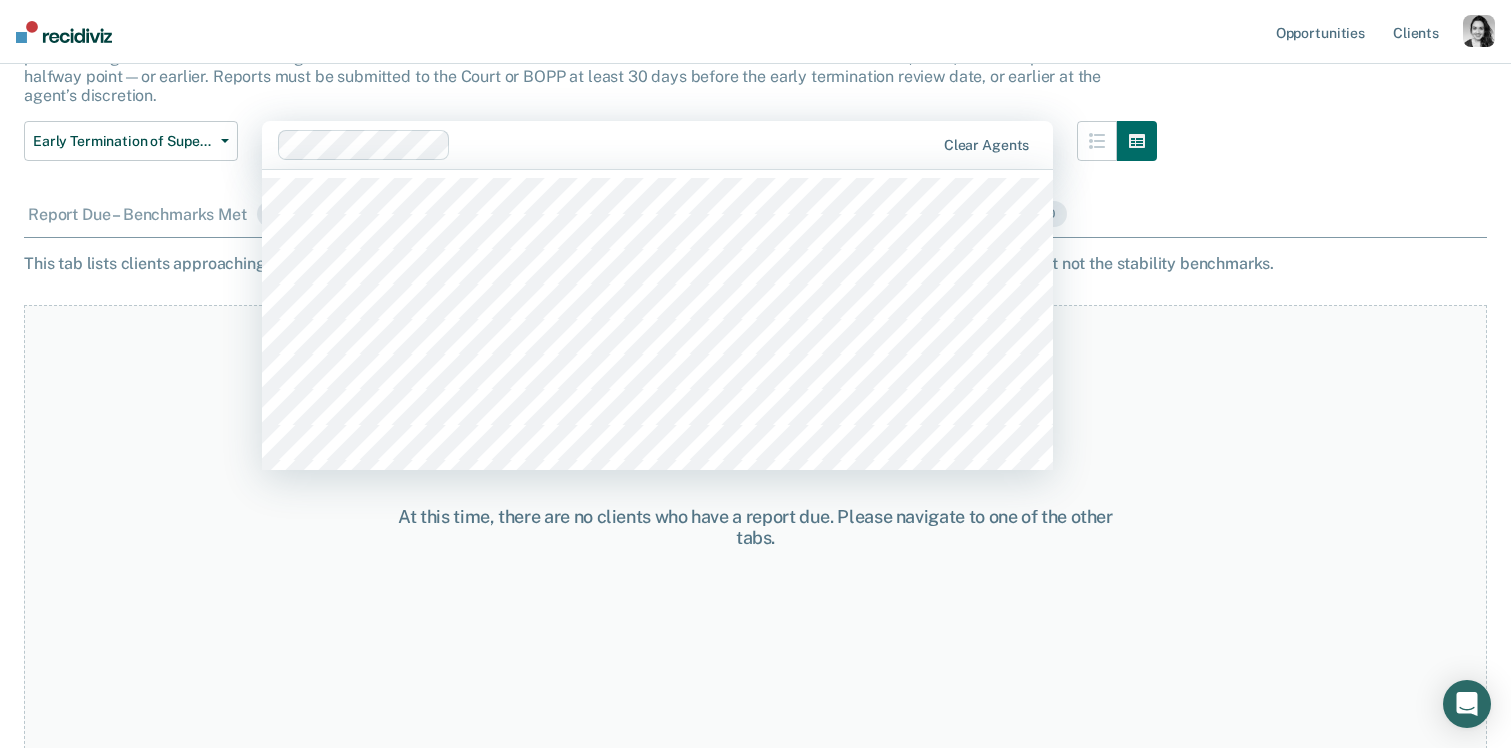 scroll, scrollTop: 160, scrollLeft: 0, axis: vertical 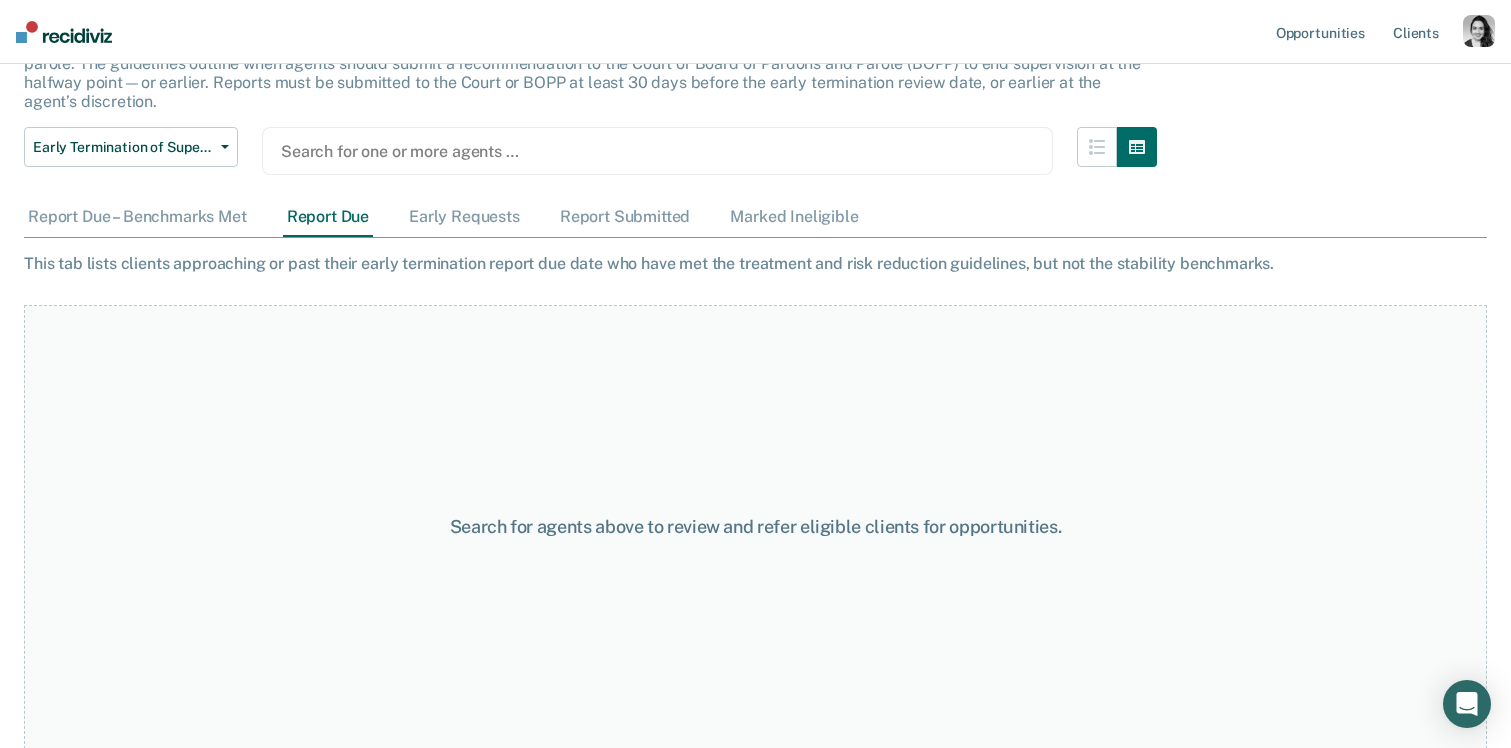click at bounding box center (657, 151) 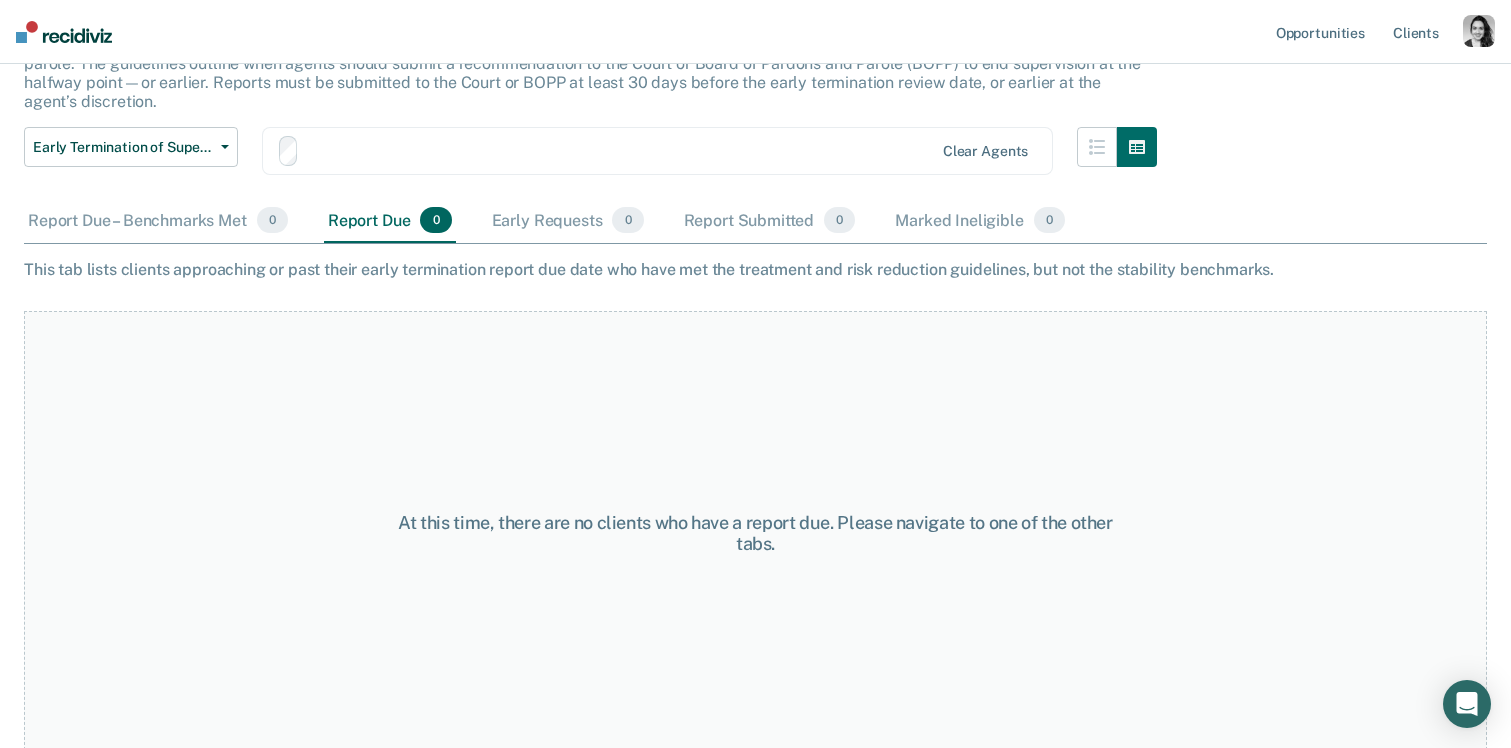scroll, scrollTop: 166, scrollLeft: 0, axis: vertical 